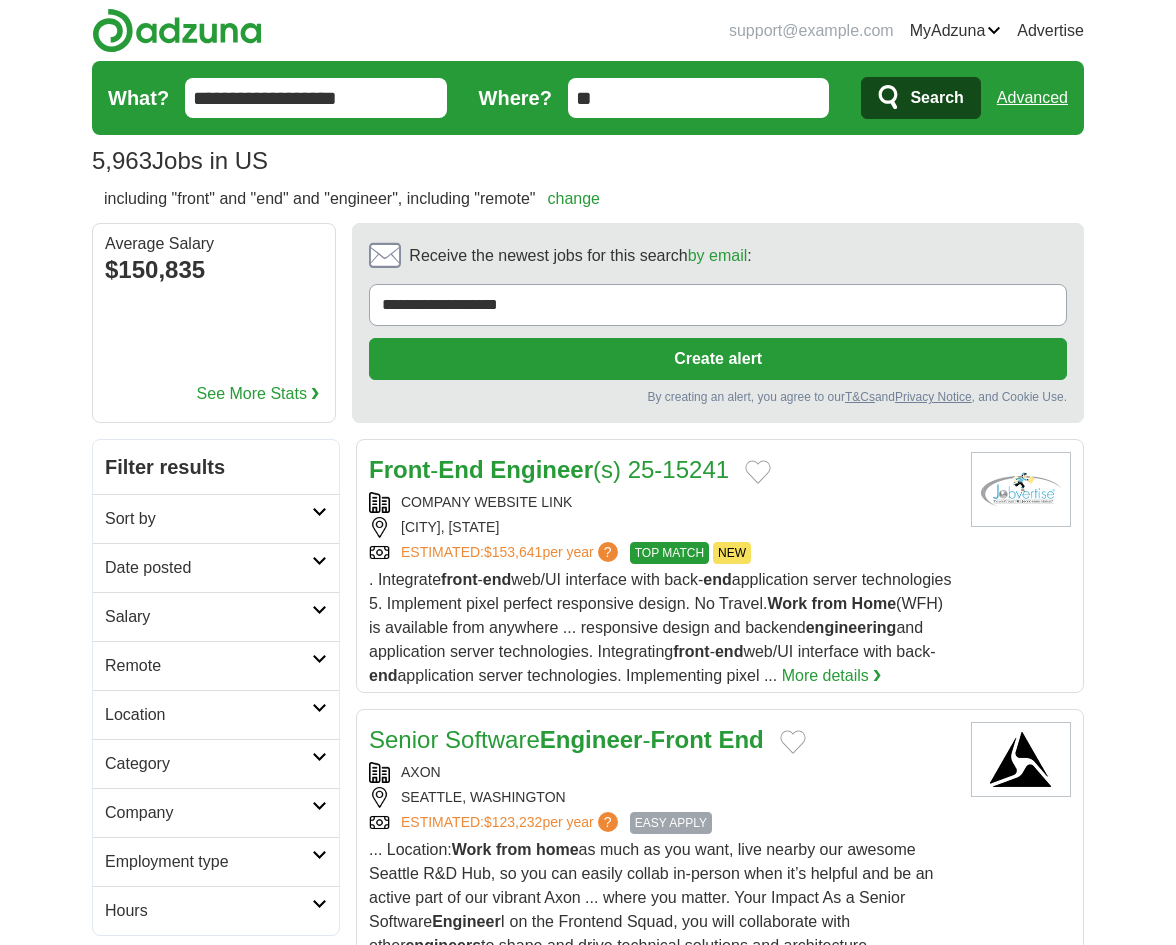 scroll, scrollTop: 0, scrollLeft: 0, axis: both 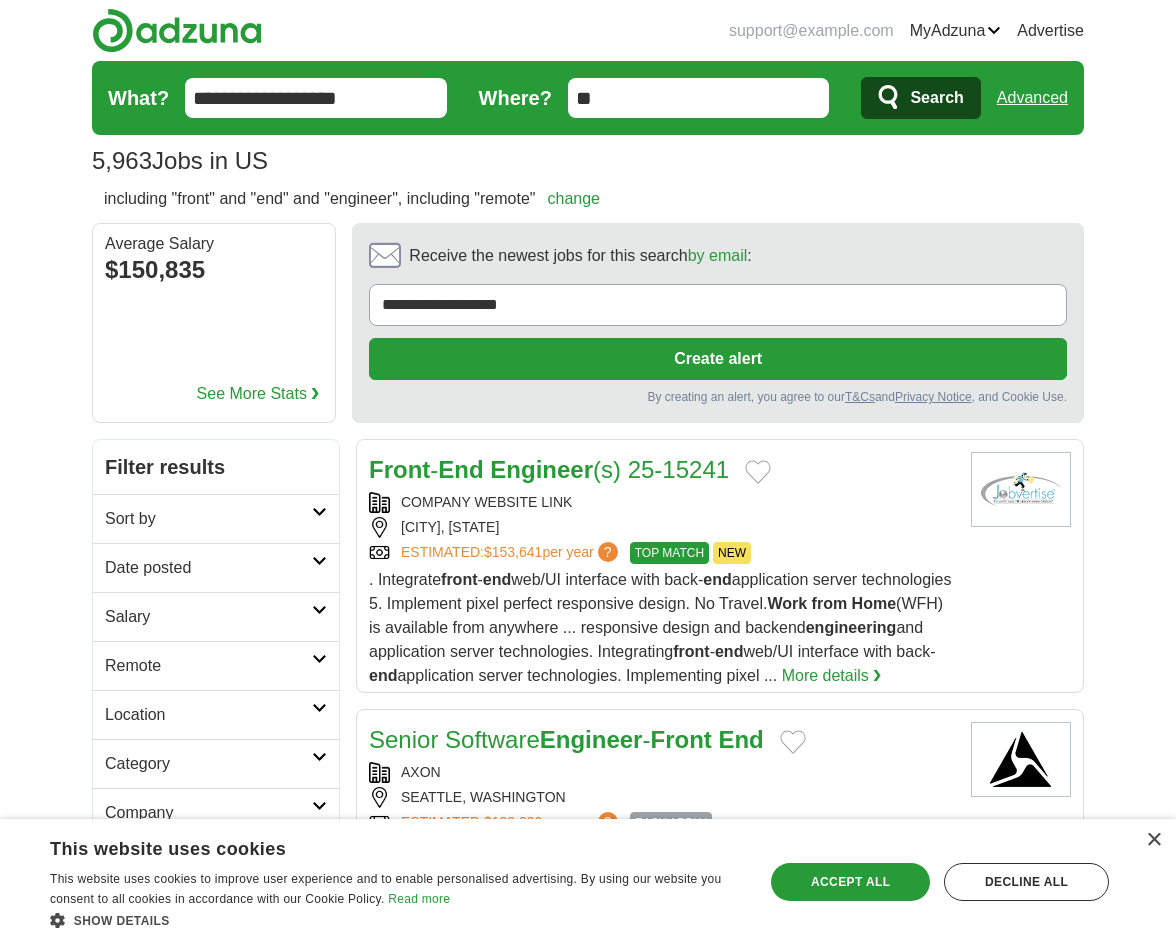 click on "**********" at bounding box center (316, 98) 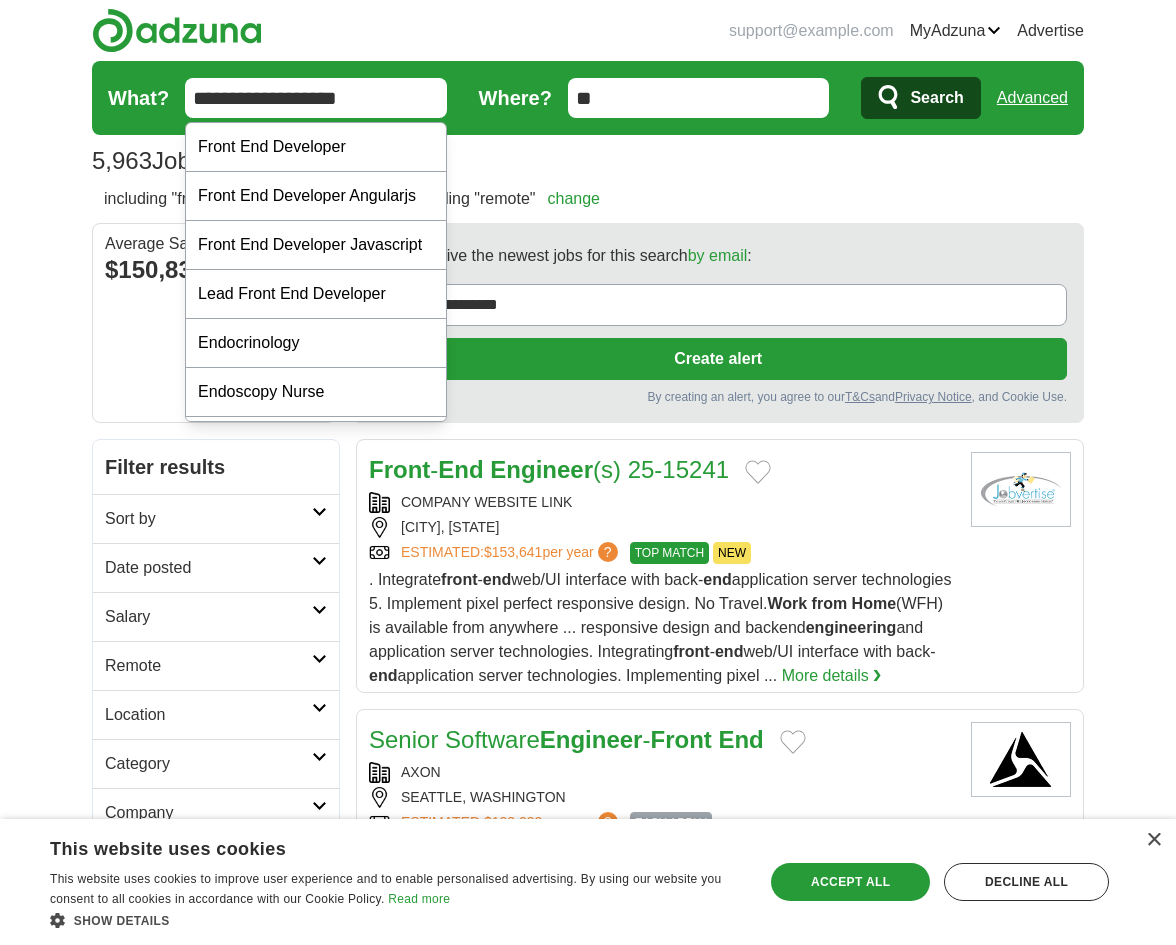 drag, startPoint x: 369, startPoint y: 97, endPoint x: 160, endPoint y: 98, distance: 209.0024 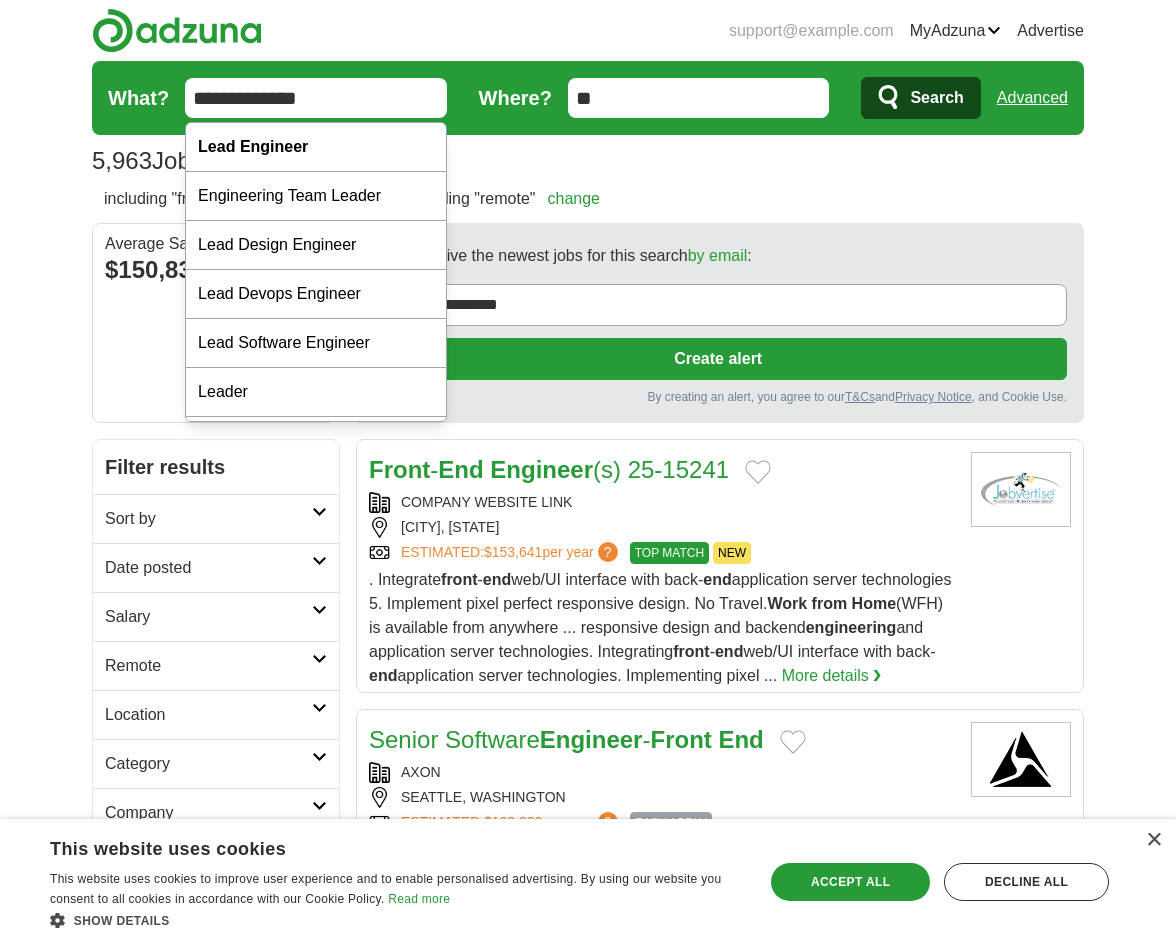 type on "**********" 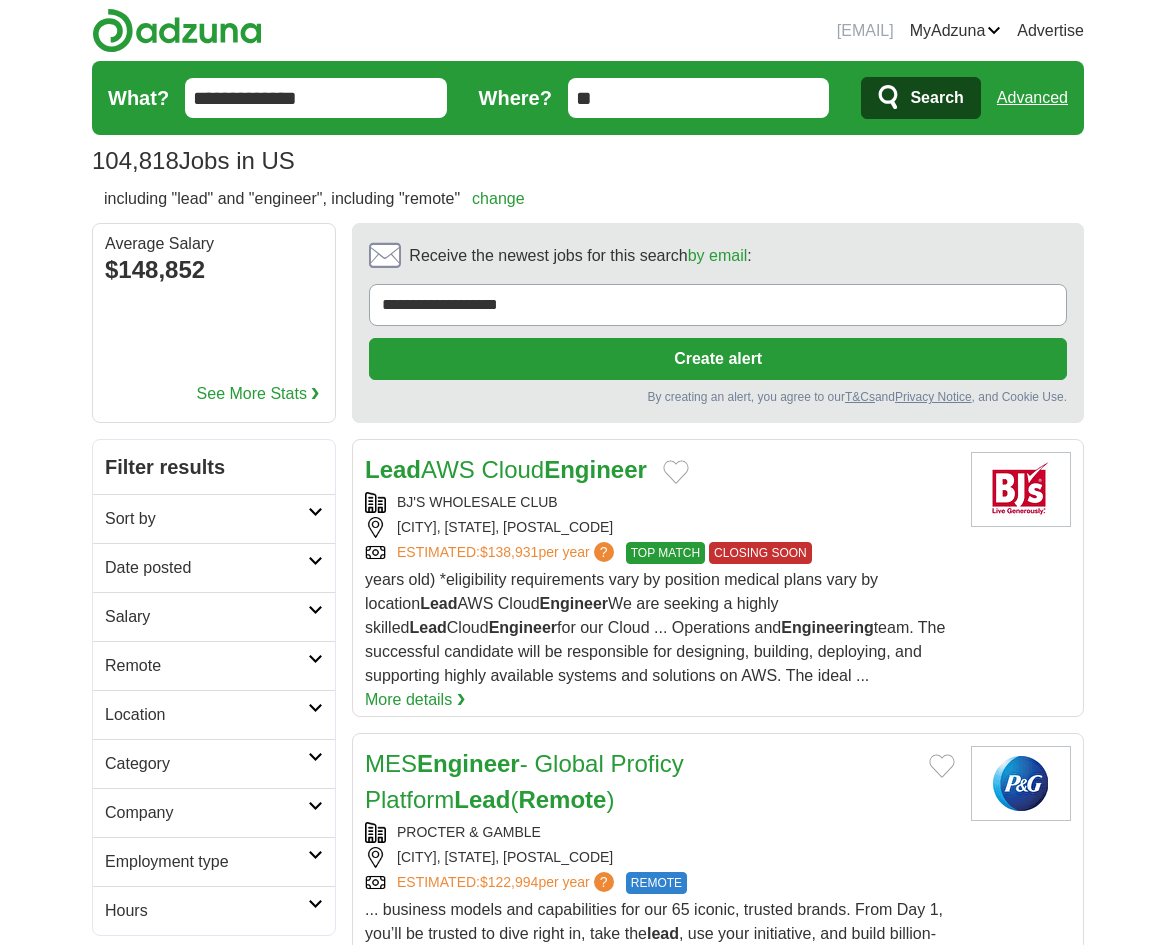 scroll, scrollTop: 200, scrollLeft: 0, axis: vertical 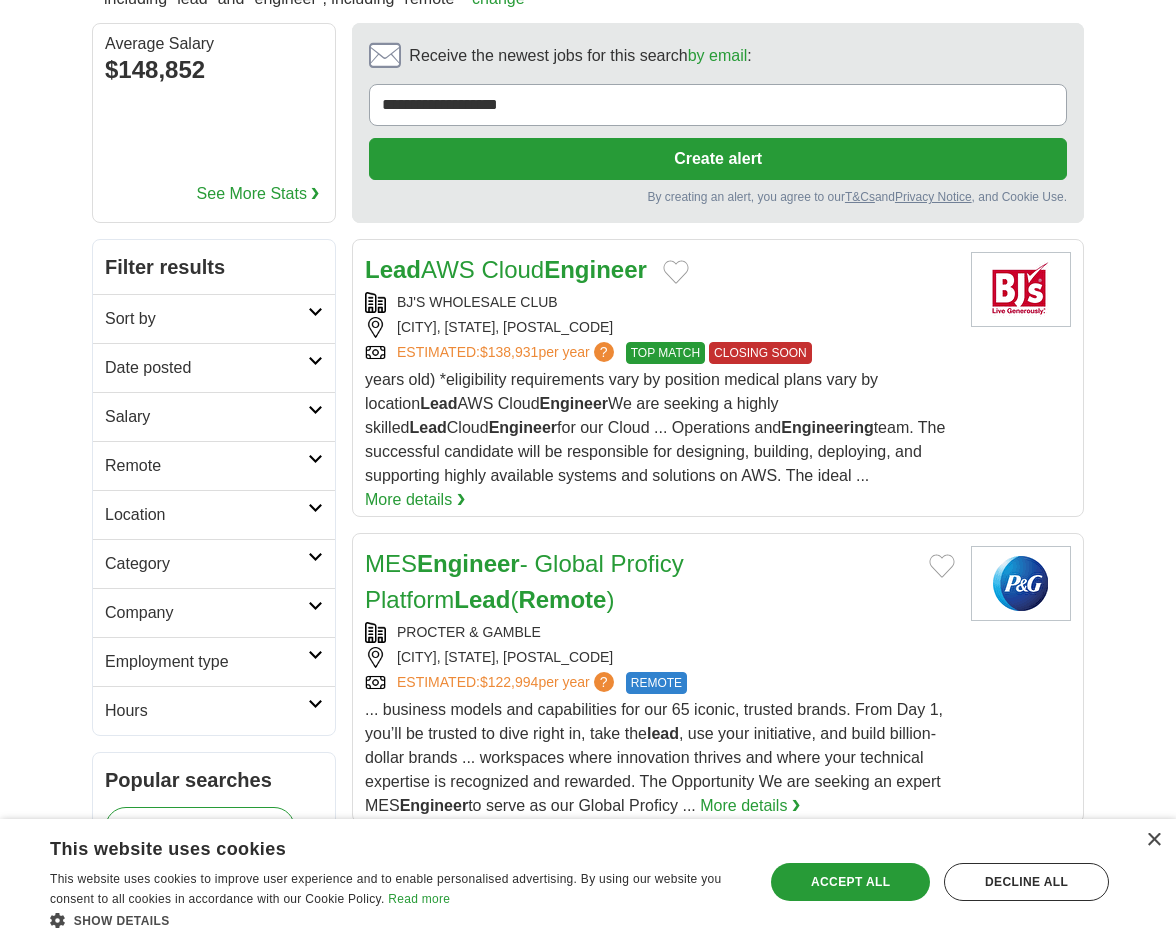click on "Engineer" at bounding box center (595, 269) 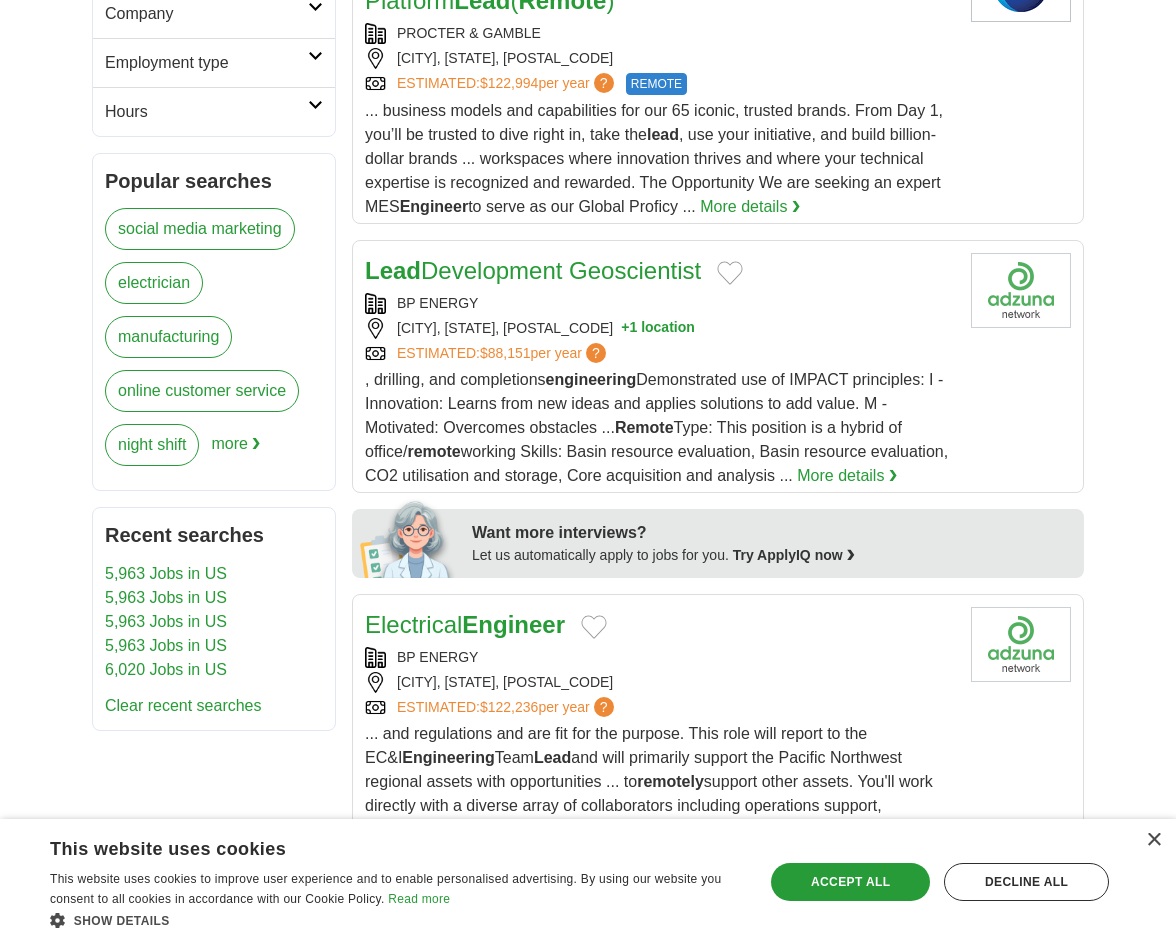 scroll, scrollTop: 800, scrollLeft: 0, axis: vertical 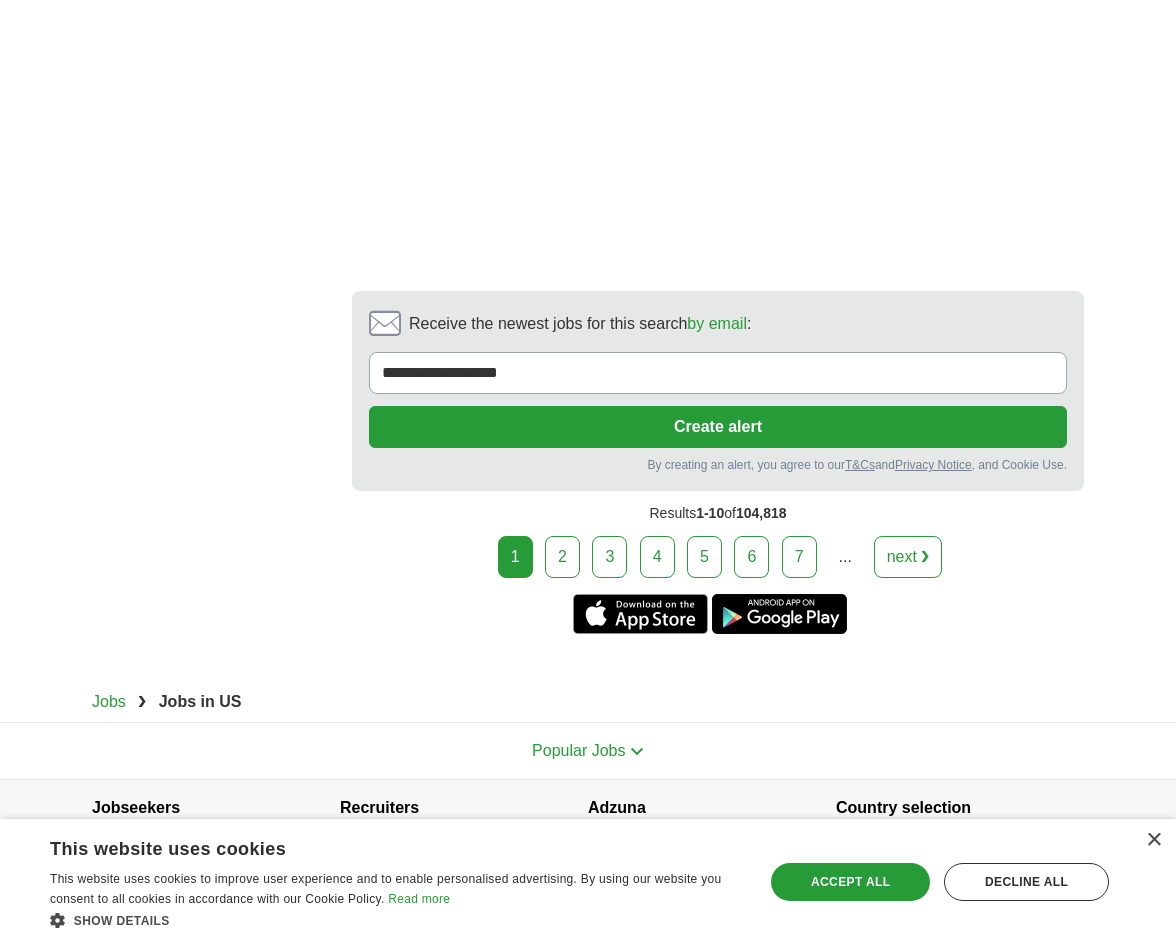 click on "2" at bounding box center [562, 557] 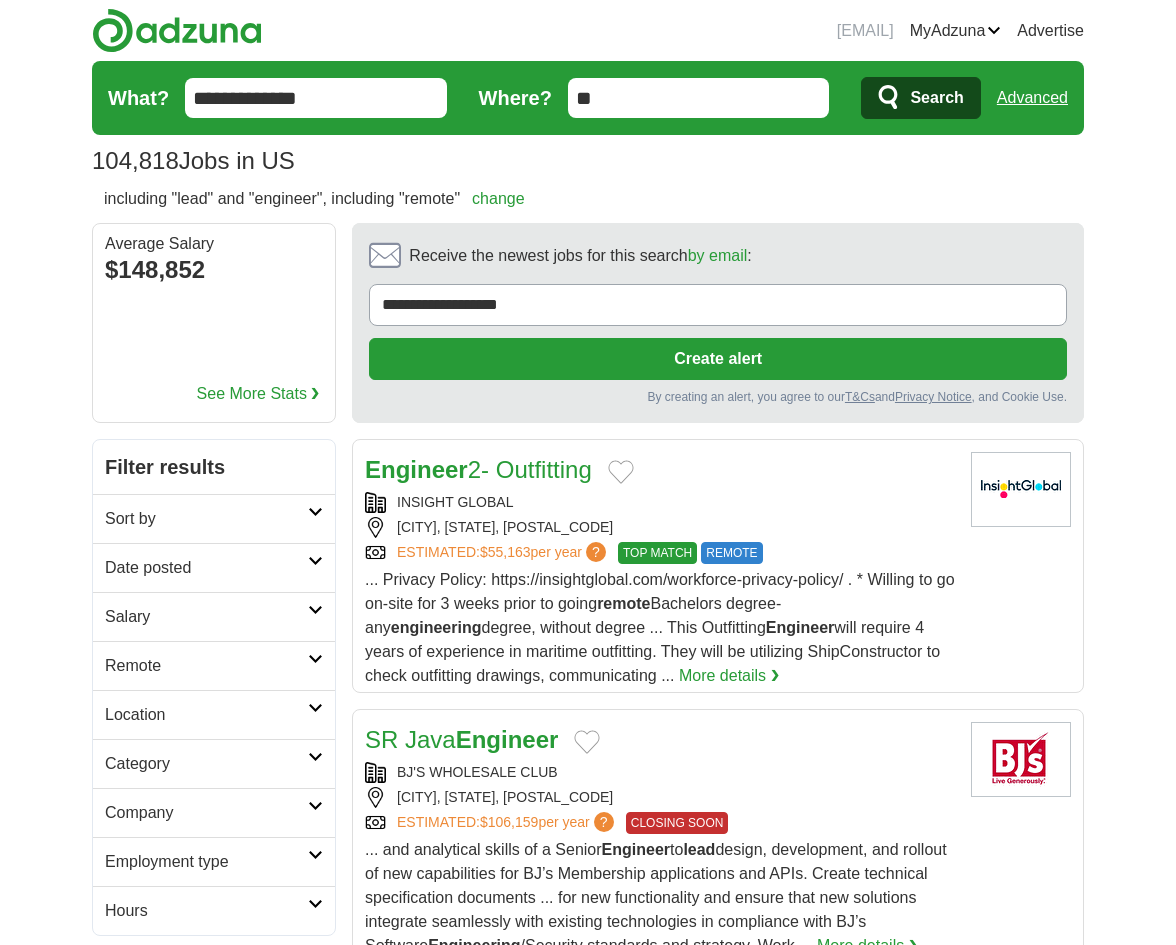 scroll, scrollTop: 0, scrollLeft: 0, axis: both 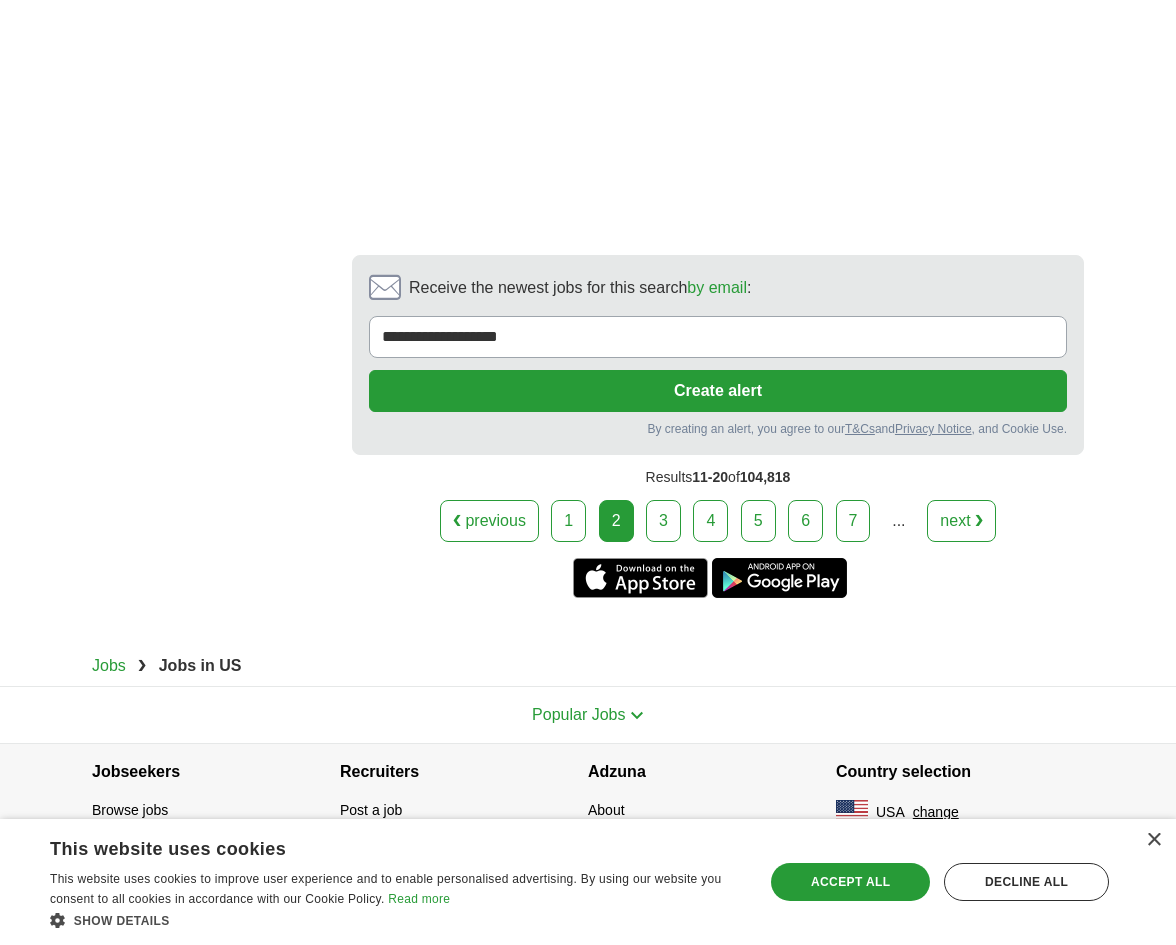 click on "3" at bounding box center [663, 521] 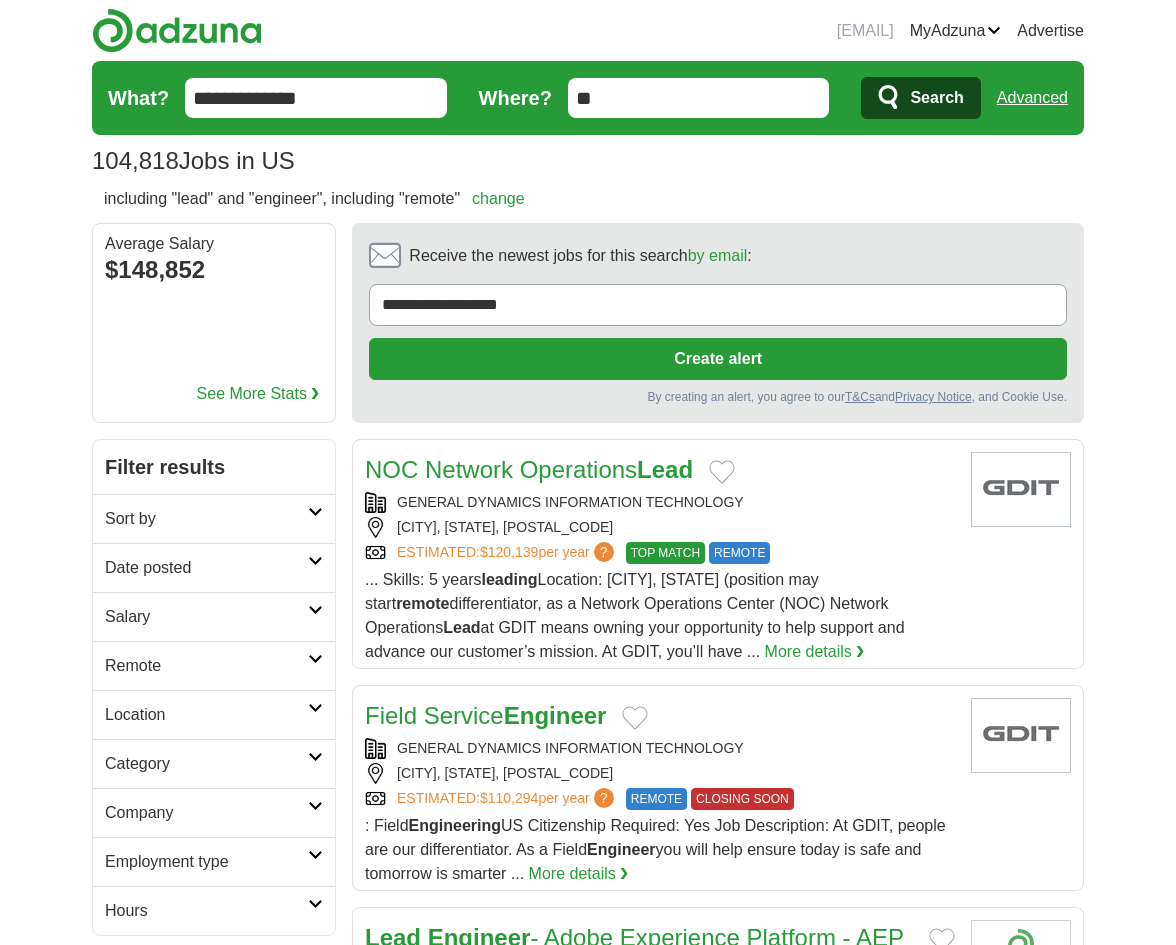 scroll, scrollTop: 0, scrollLeft: 0, axis: both 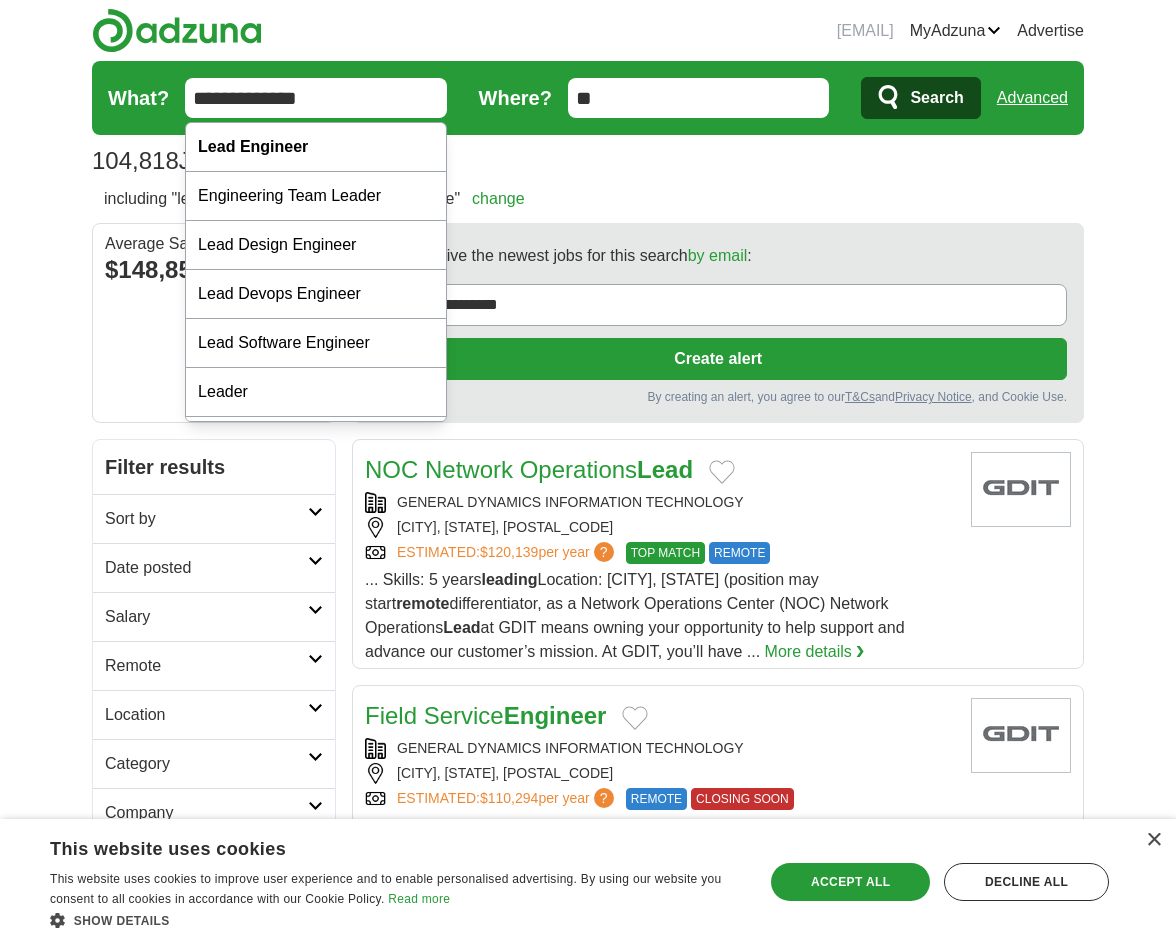 click on "**********" at bounding box center [316, 98] 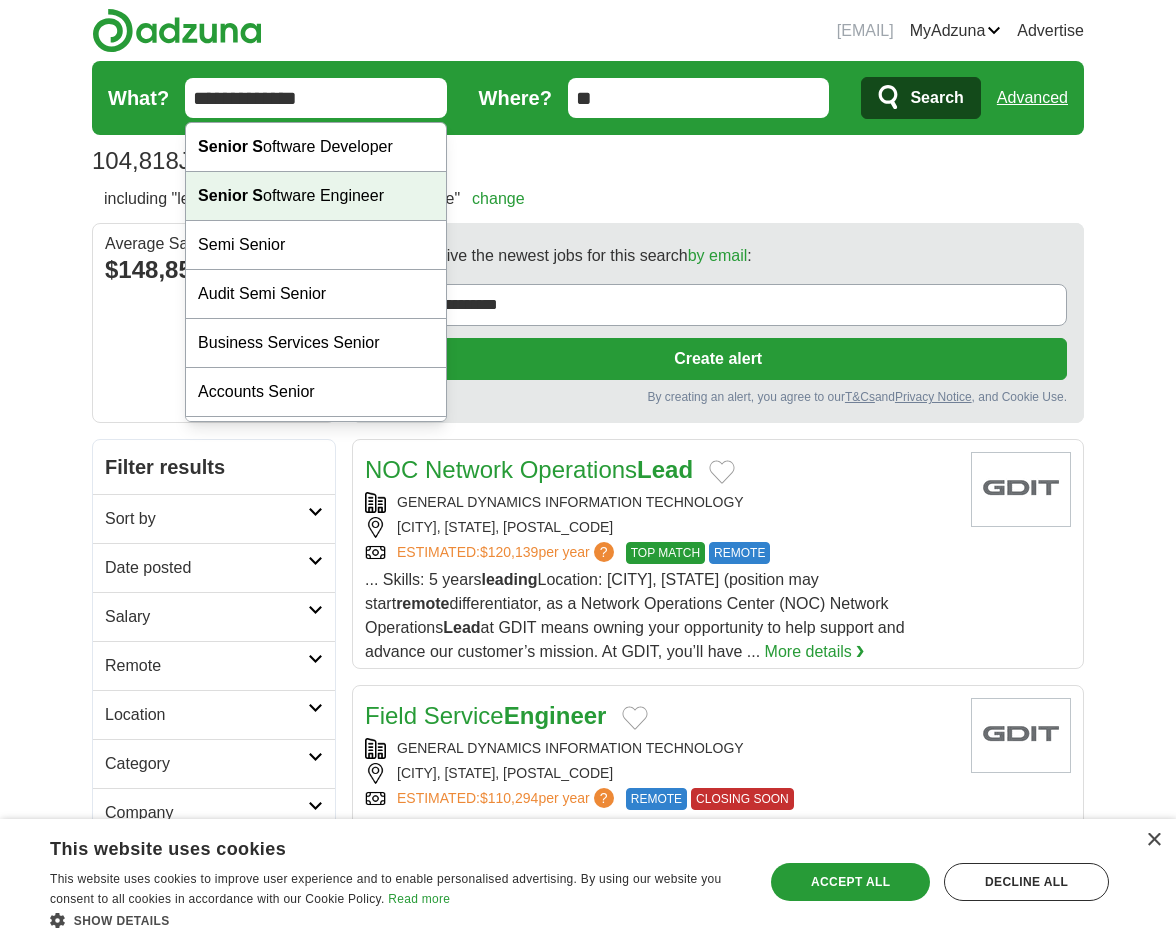 click on "Senior S oftware Engineer" at bounding box center [316, 196] 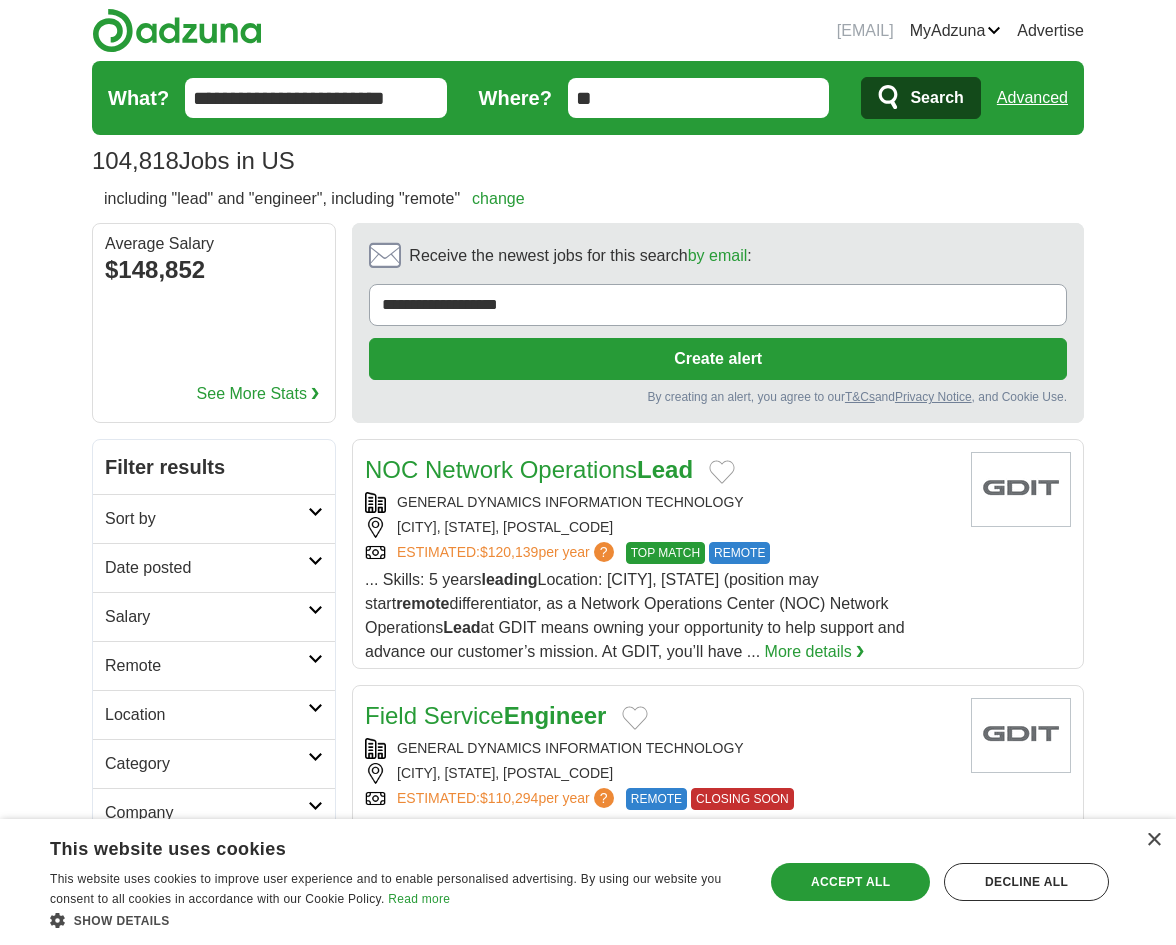 click on "Advanced" at bounding box center (1032, 98) 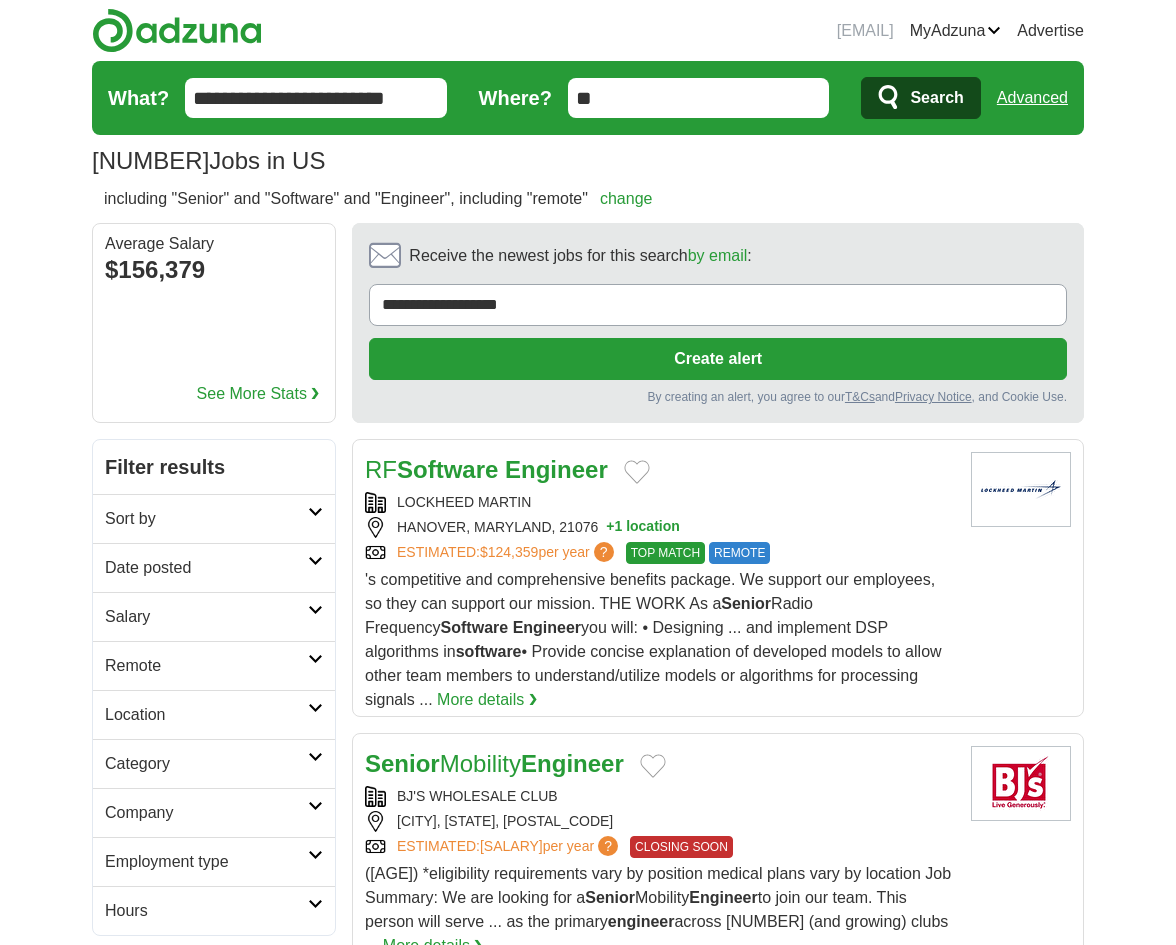 scroll, scrollTop: 0, scrollLeft: 0, axis: both 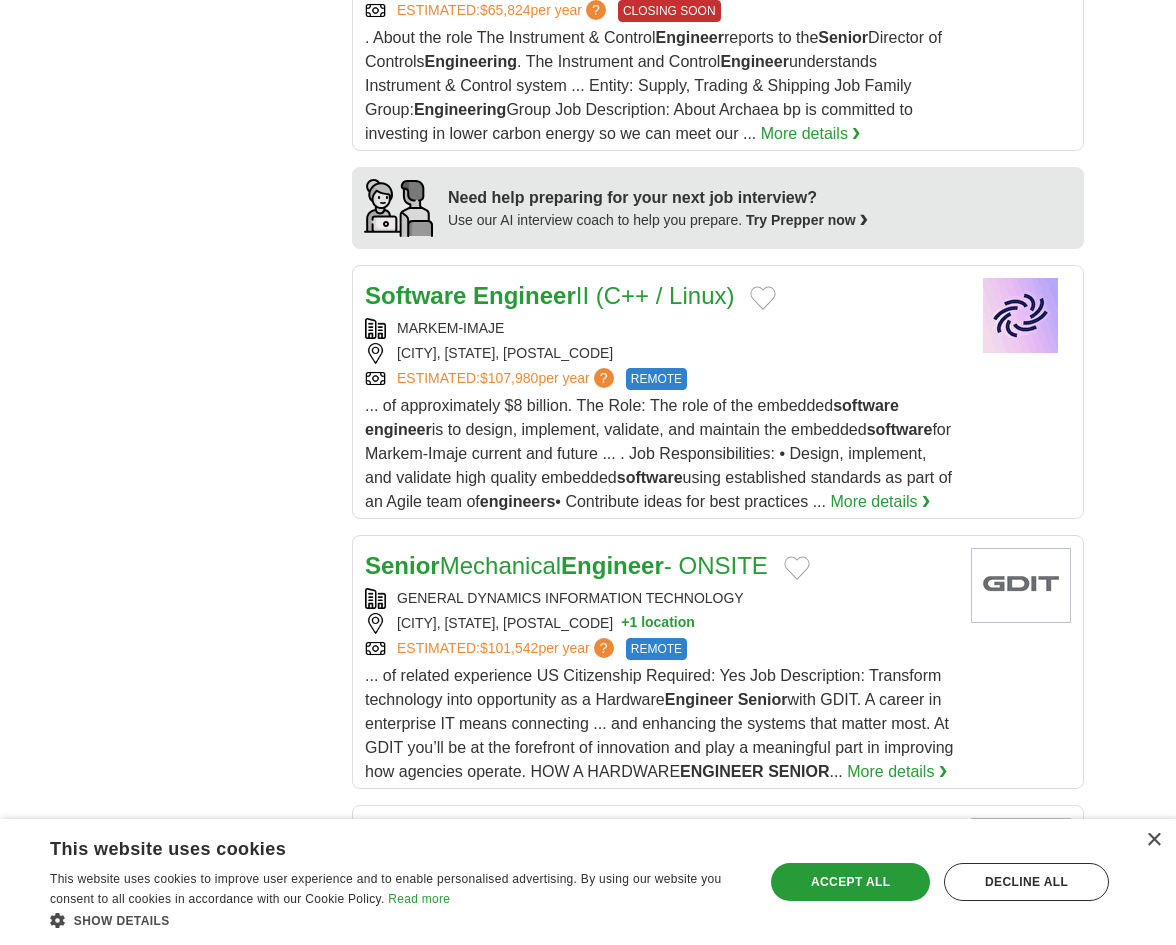 click on "**********" at bounding box center (588, 470) 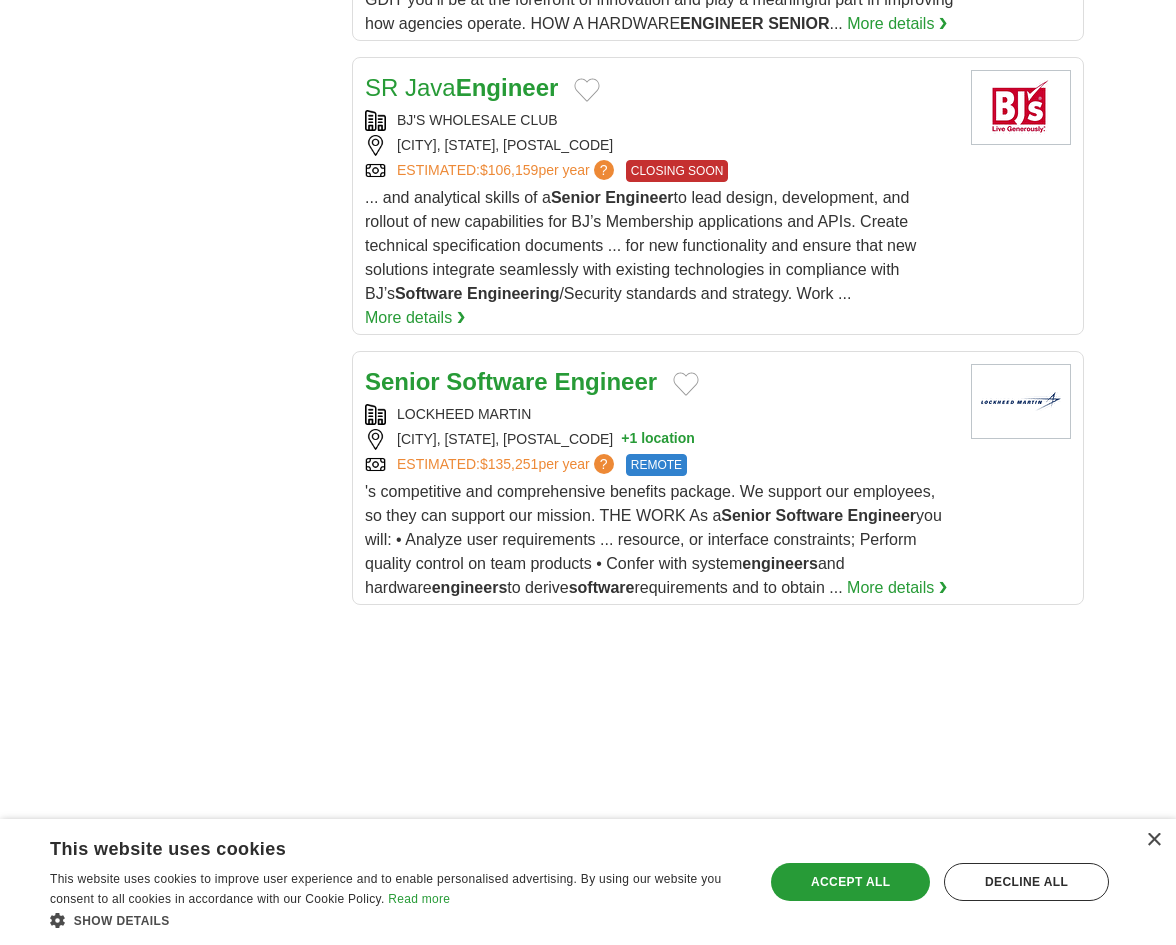 scroll, scrollTop: 2800, scrollLeft: 0, axis: vertical 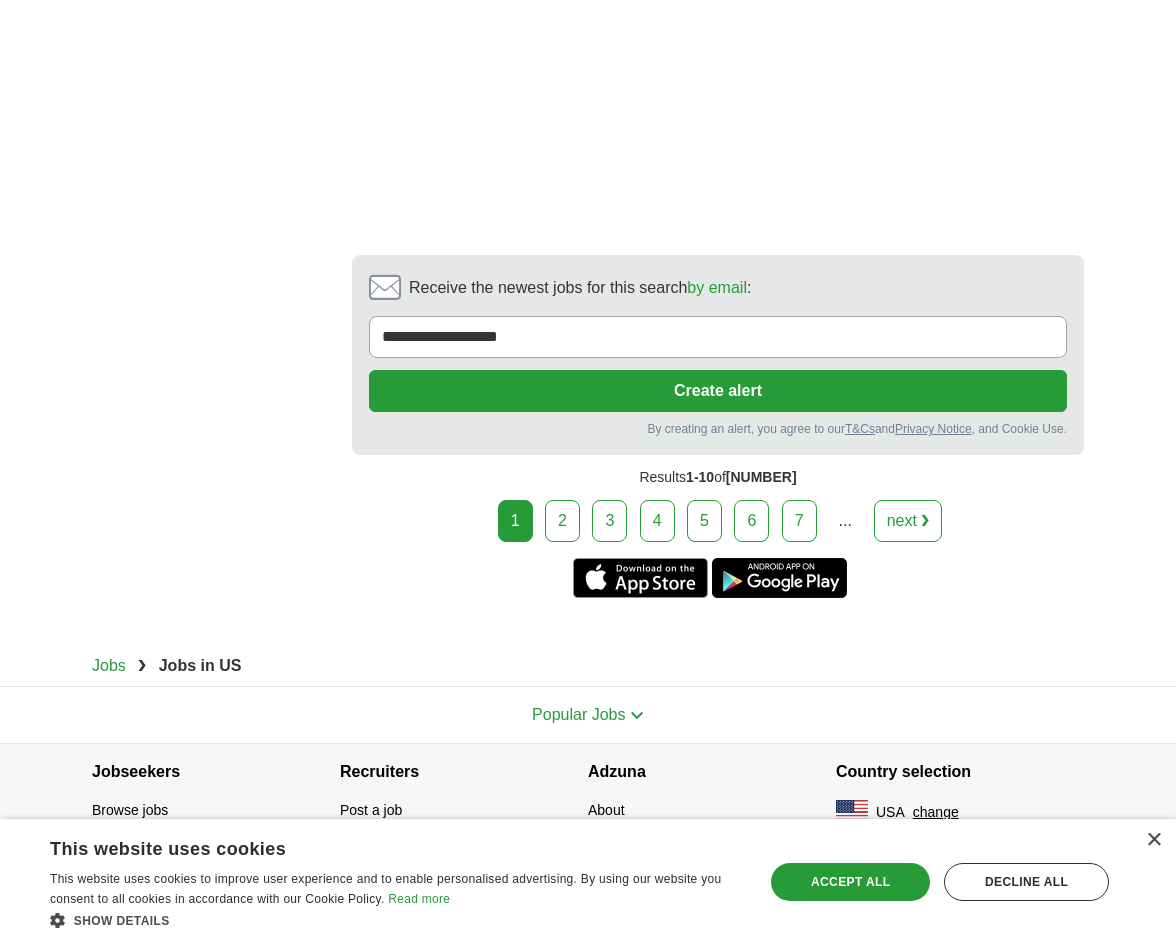 click on "2" at bounding box center (562, 521) 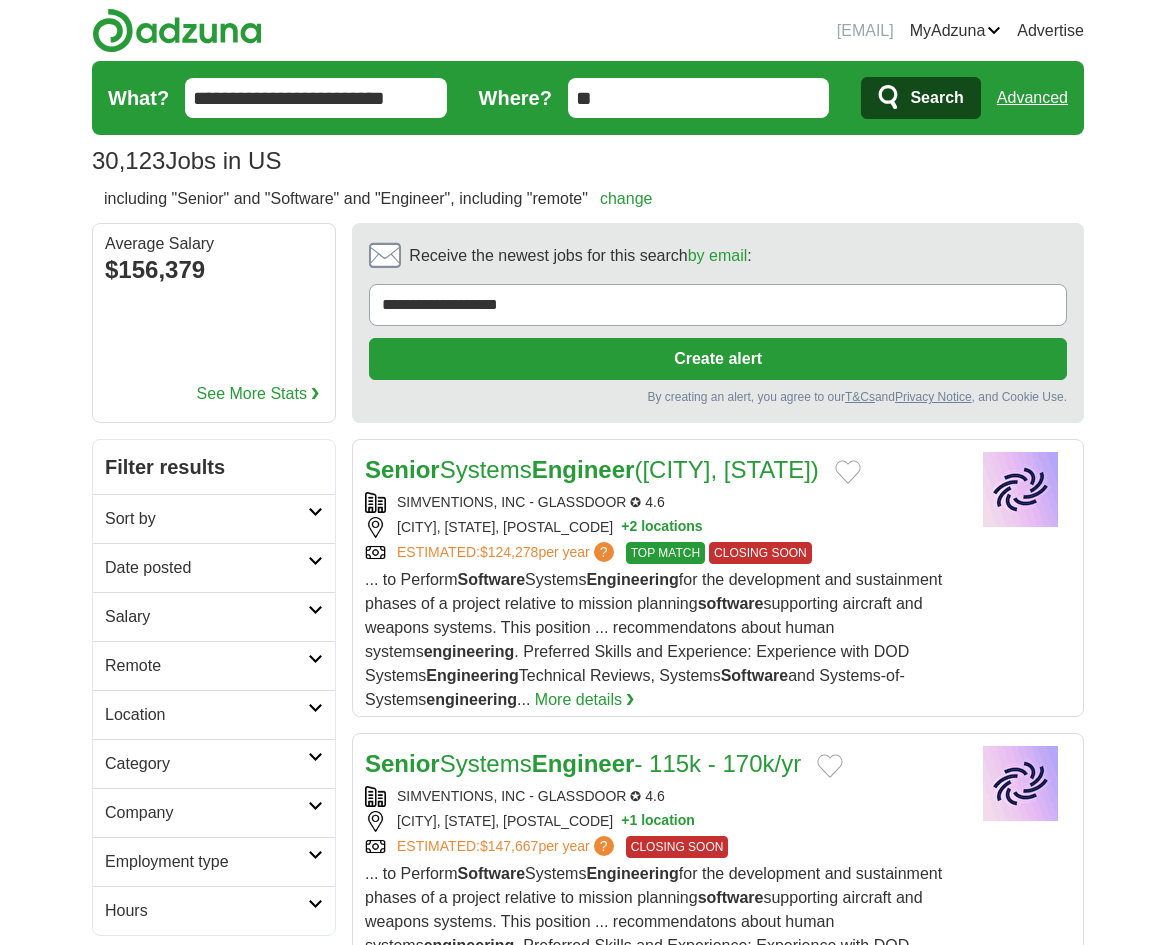 scroll, scrollTop: 200, scrollLeft: 0, axis: vertical 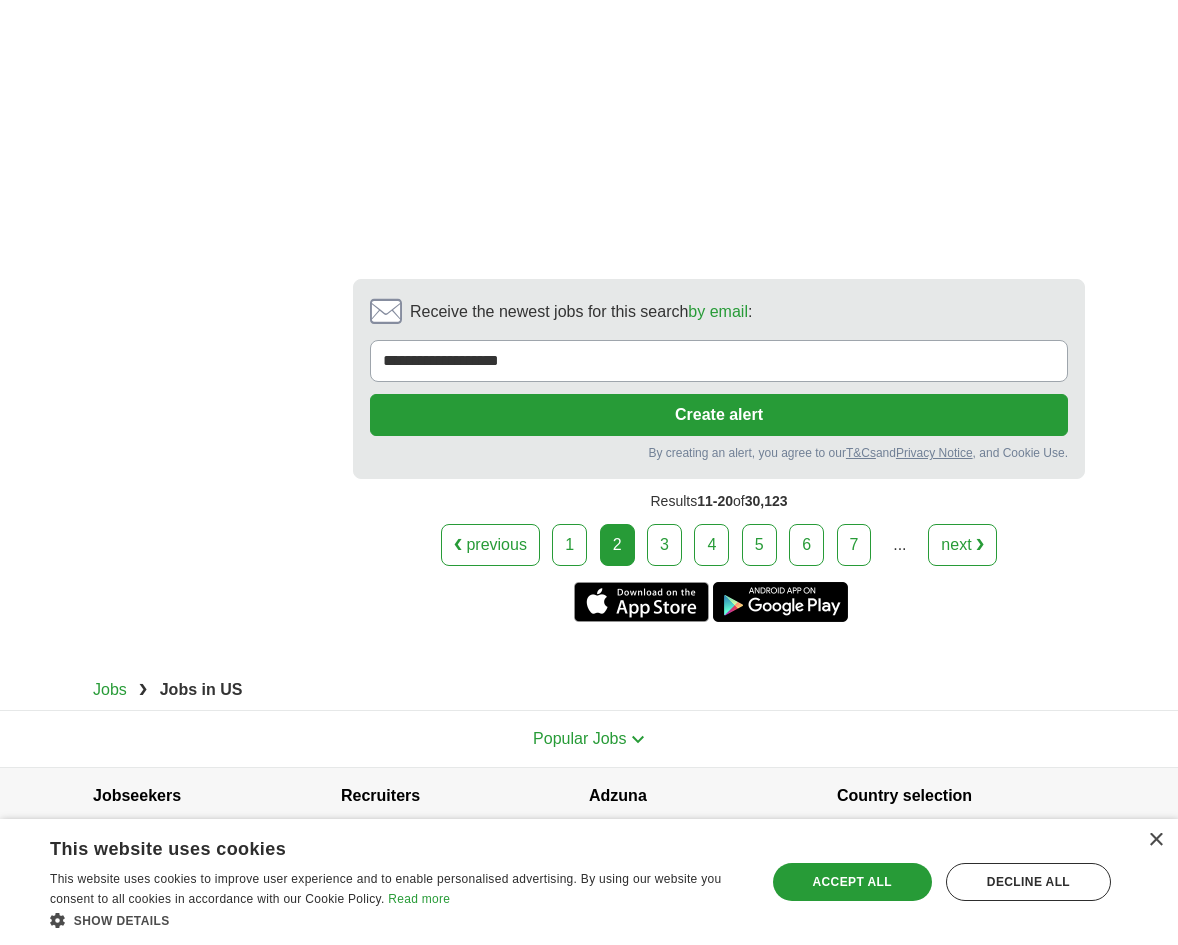 click on "3" at bounding box center (664, 545) 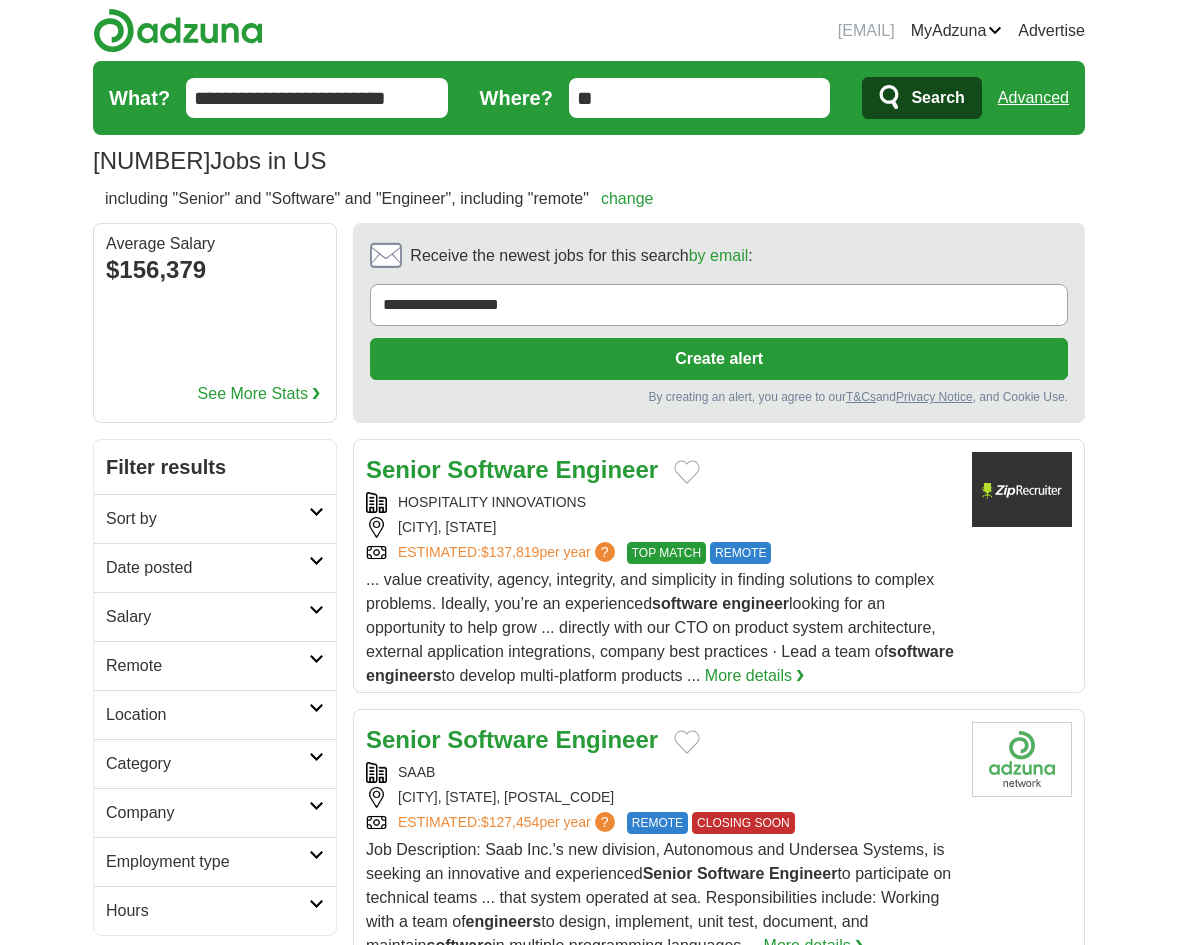 scroll, scrollTop: 0, scrollLeft: 0, axis: both 